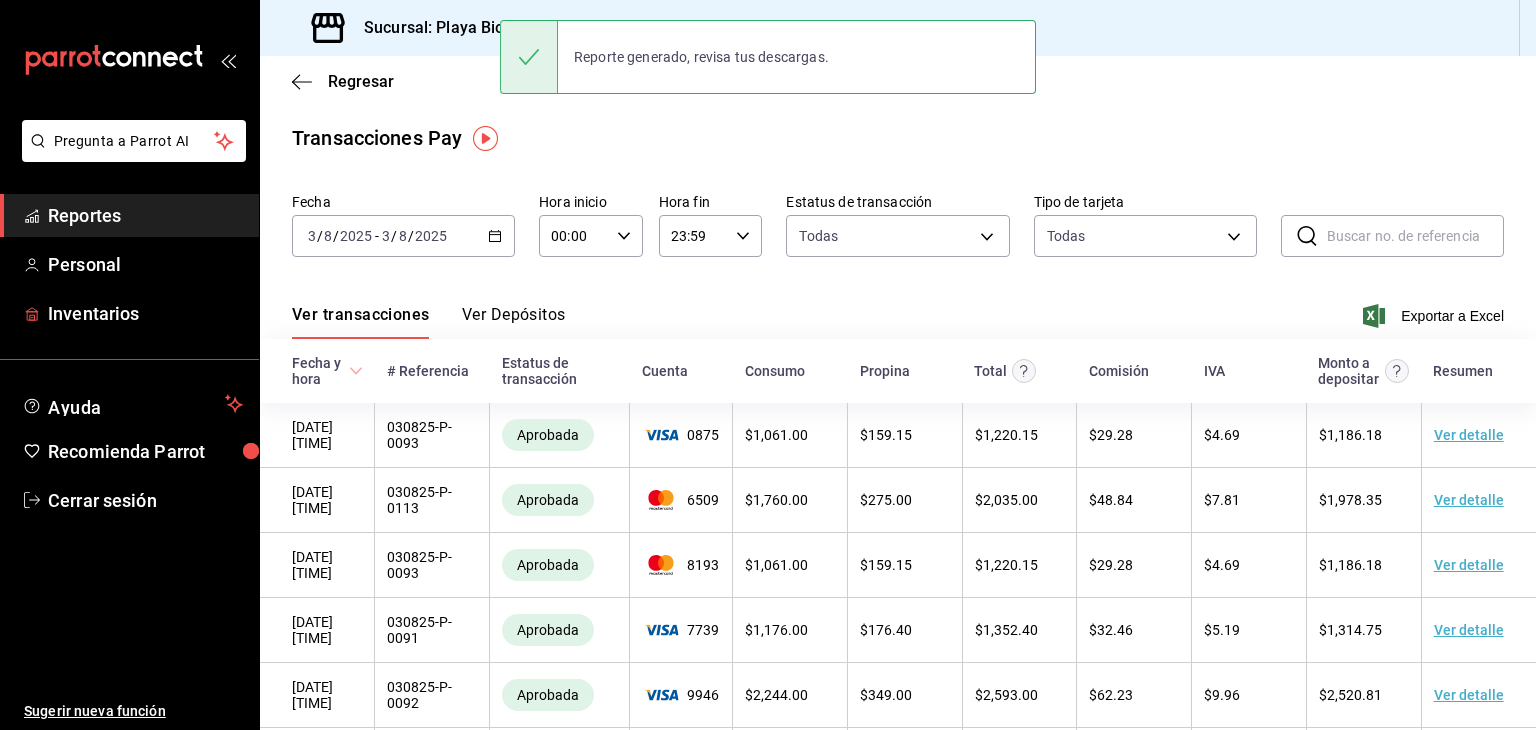 scroll, scrollTop: 0, scrollLeft: 0, axis: both 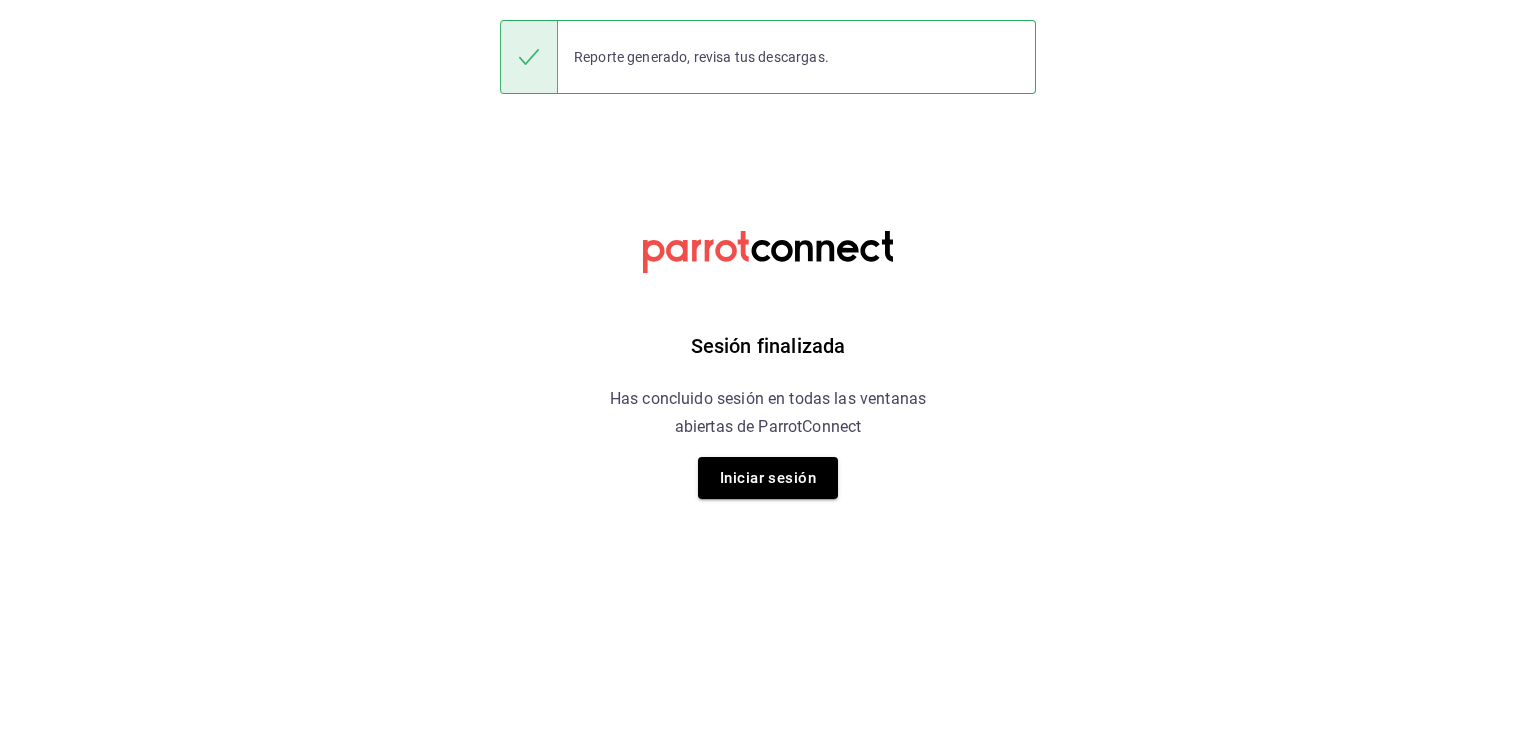 click on "Sesión finalizada Has concluido sesión en todas las ventanas abiertas de ParrotConnect Iniciar sesión Reporte generado, revisa tus descargas." at bounding box center (768, 0) 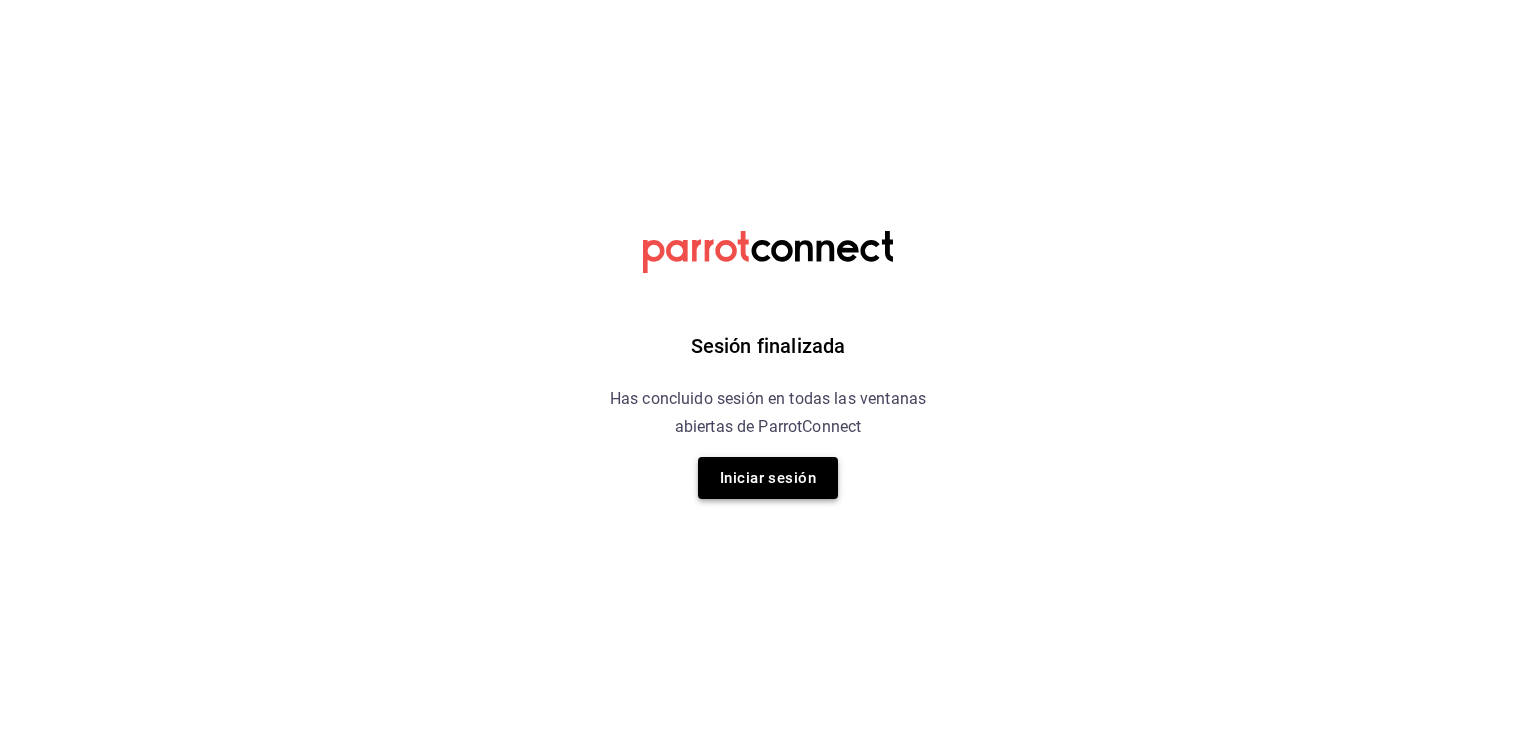 click on "Iniciar sesión" at bounding box center [768, 478] 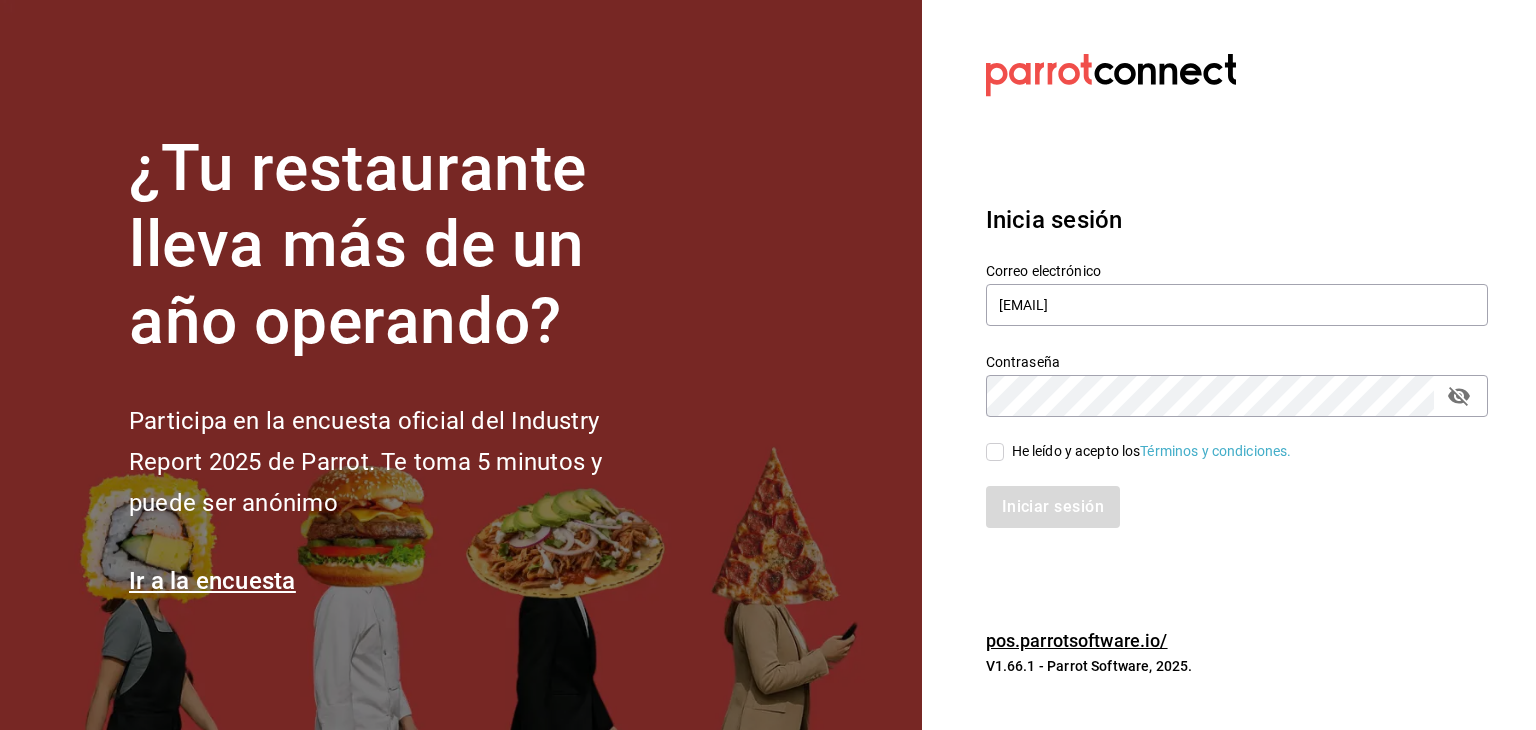 click on "Iniciar sesión" at bounding box center (1225, 495) 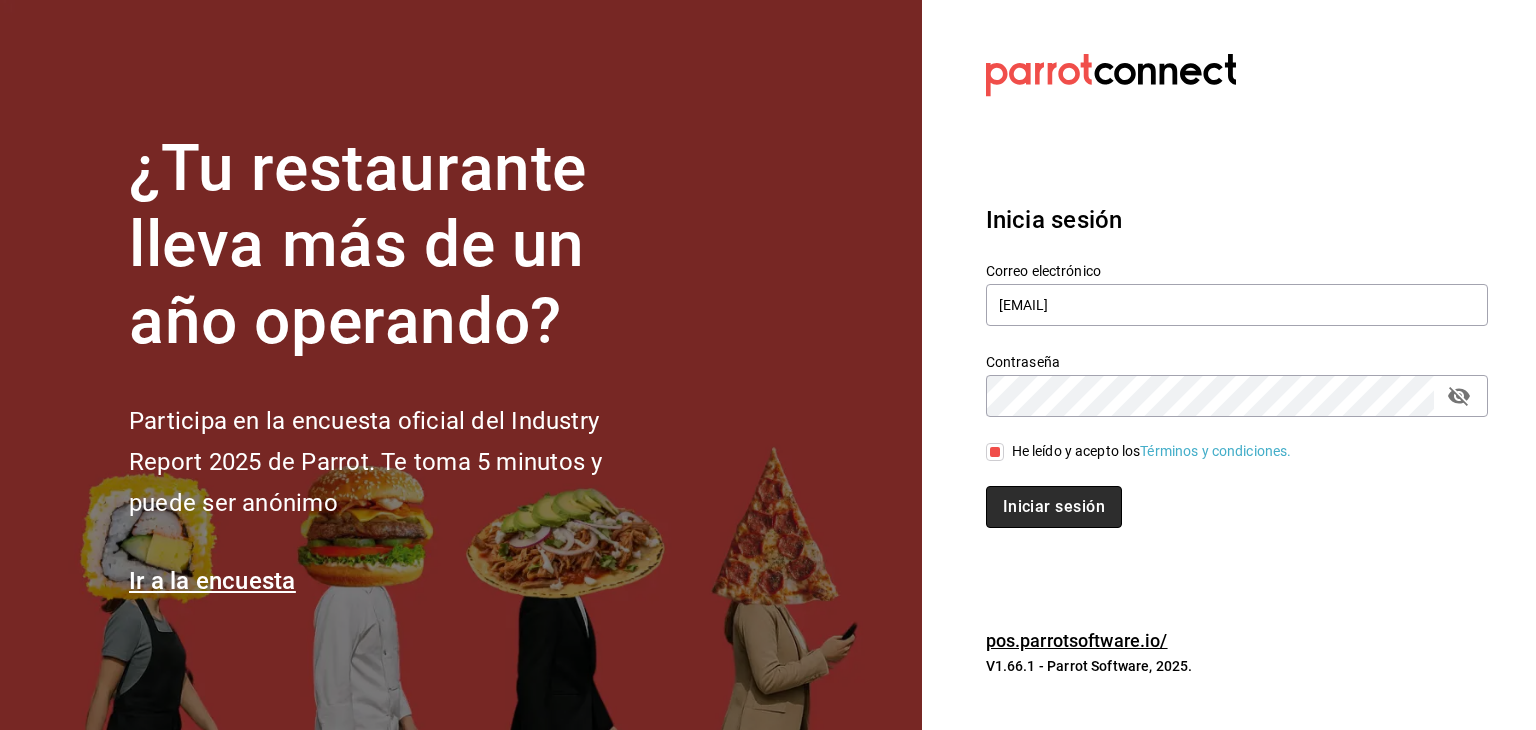 click on "Iniciar sesión" at bounding box center (1054, 507) 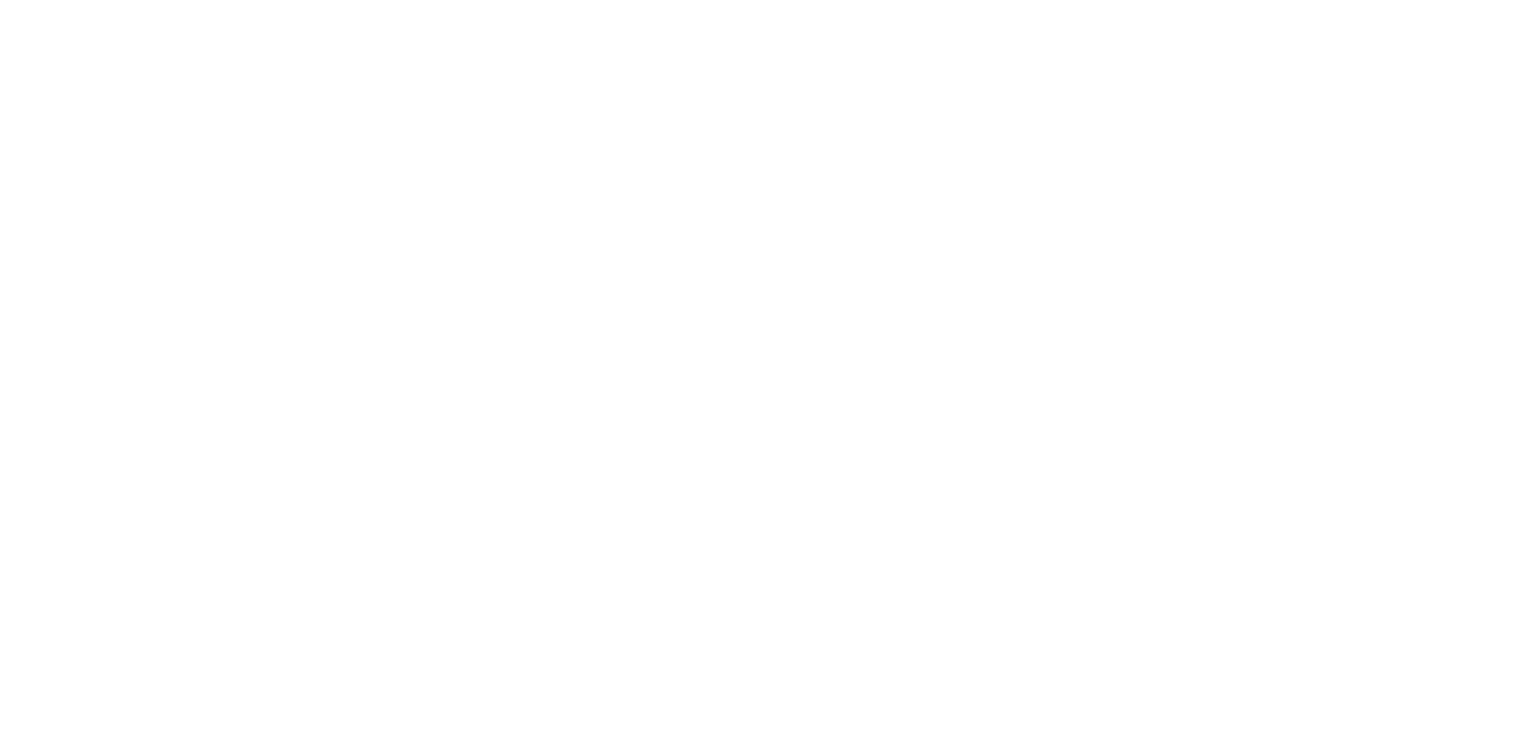 scroll, scrollTop: 0, scrollLeft: 0, axis: both 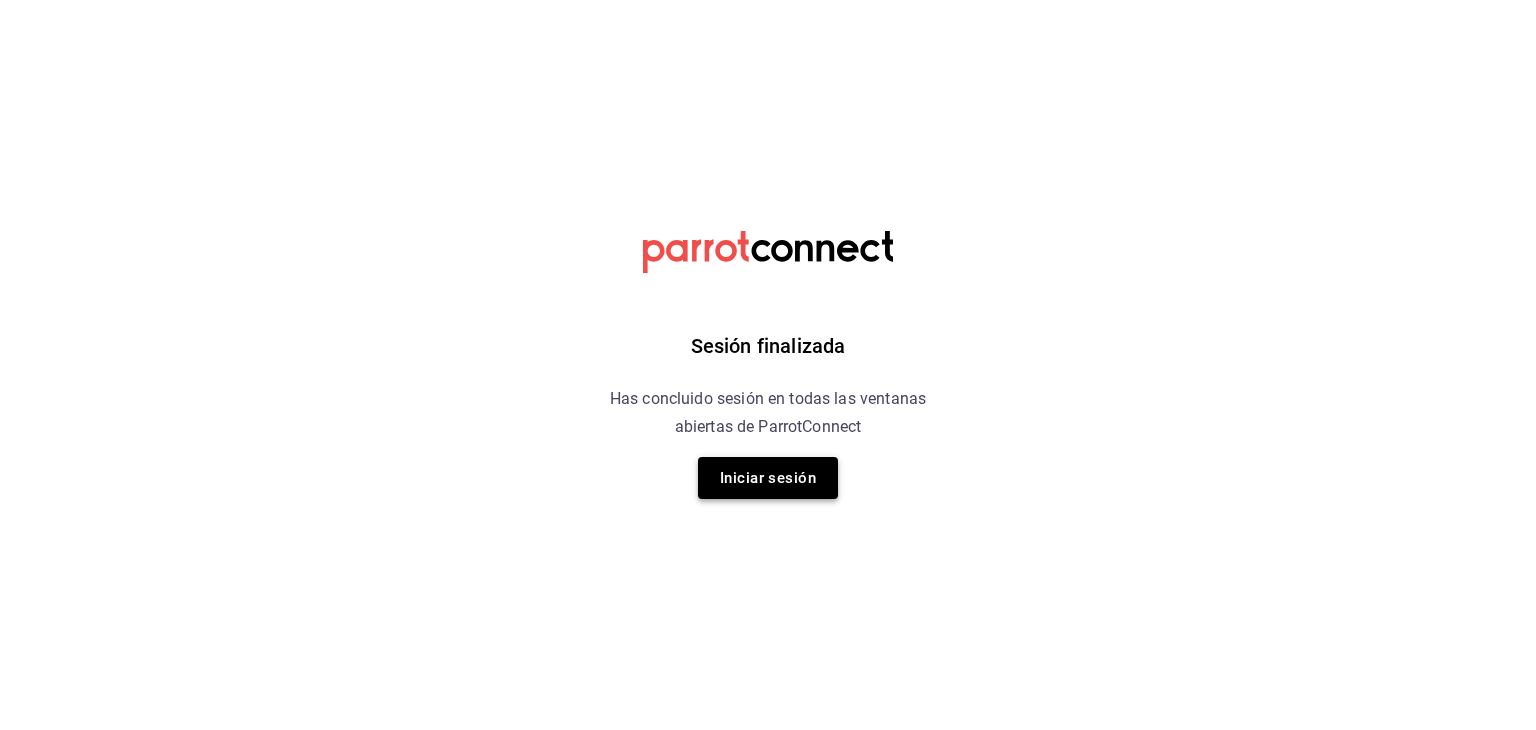 click on "Iniciar sesión" at bounding box center (768, 478) 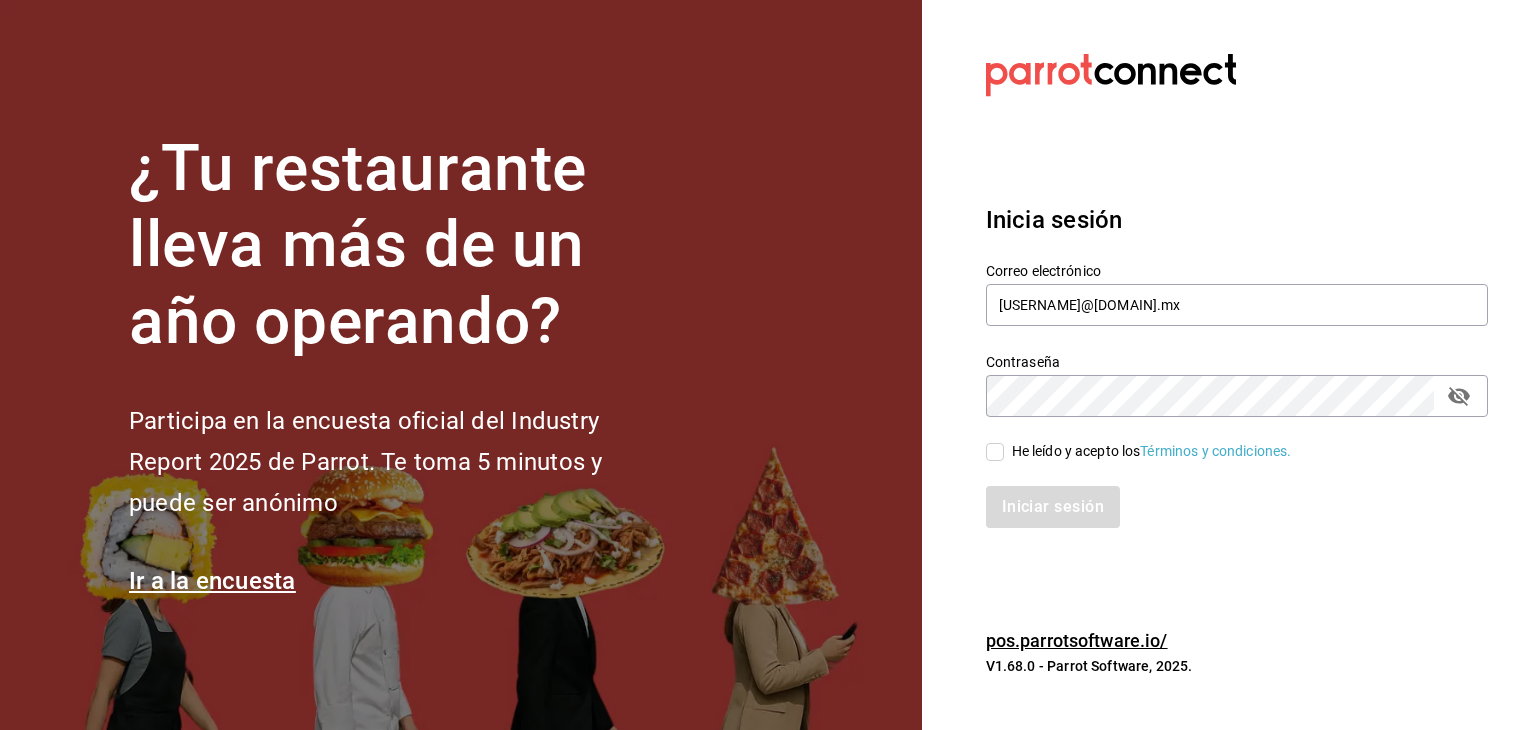 click on "Iniciar sesión" at bounding box center (1225, 495) 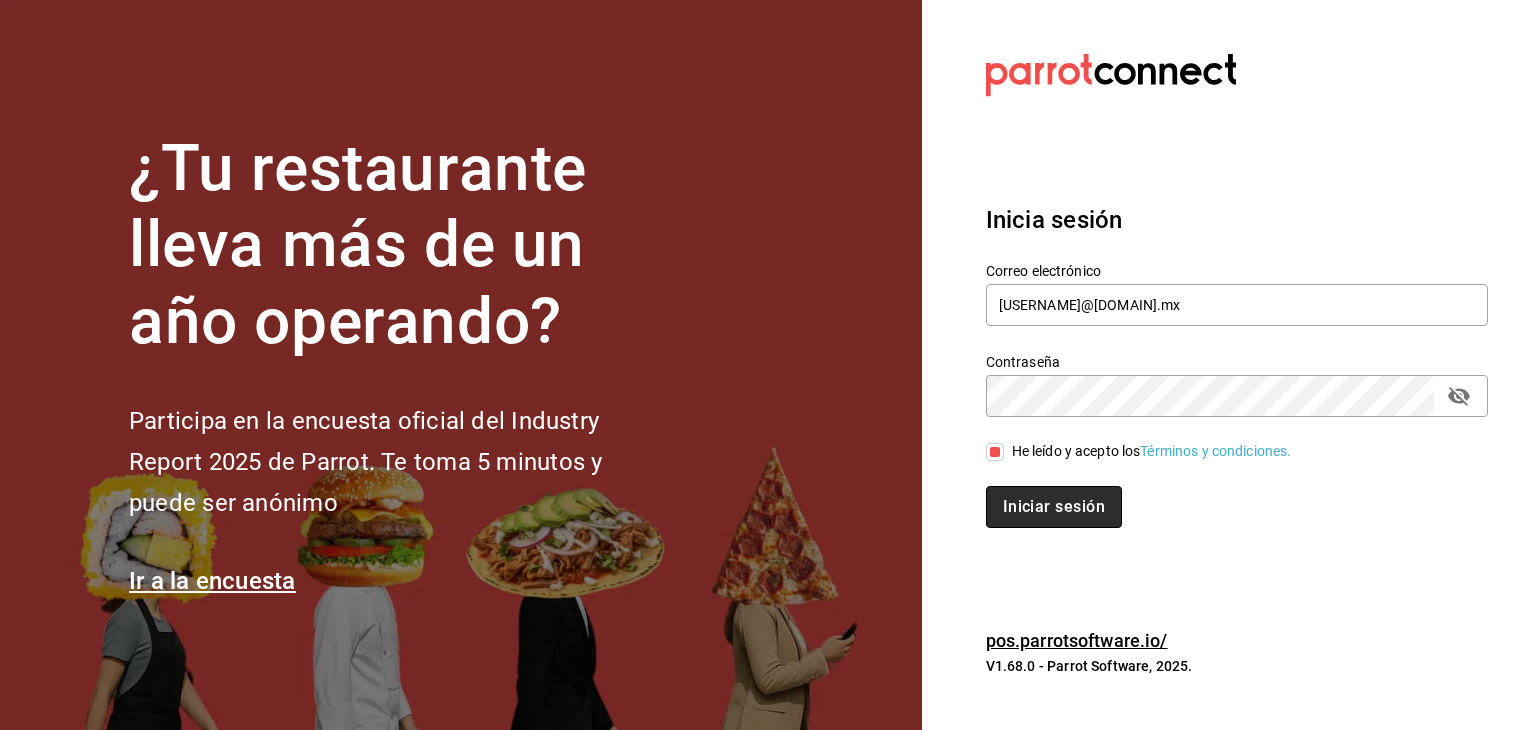 click on "Iniciar sesión" at bounding box center (1054, 507) 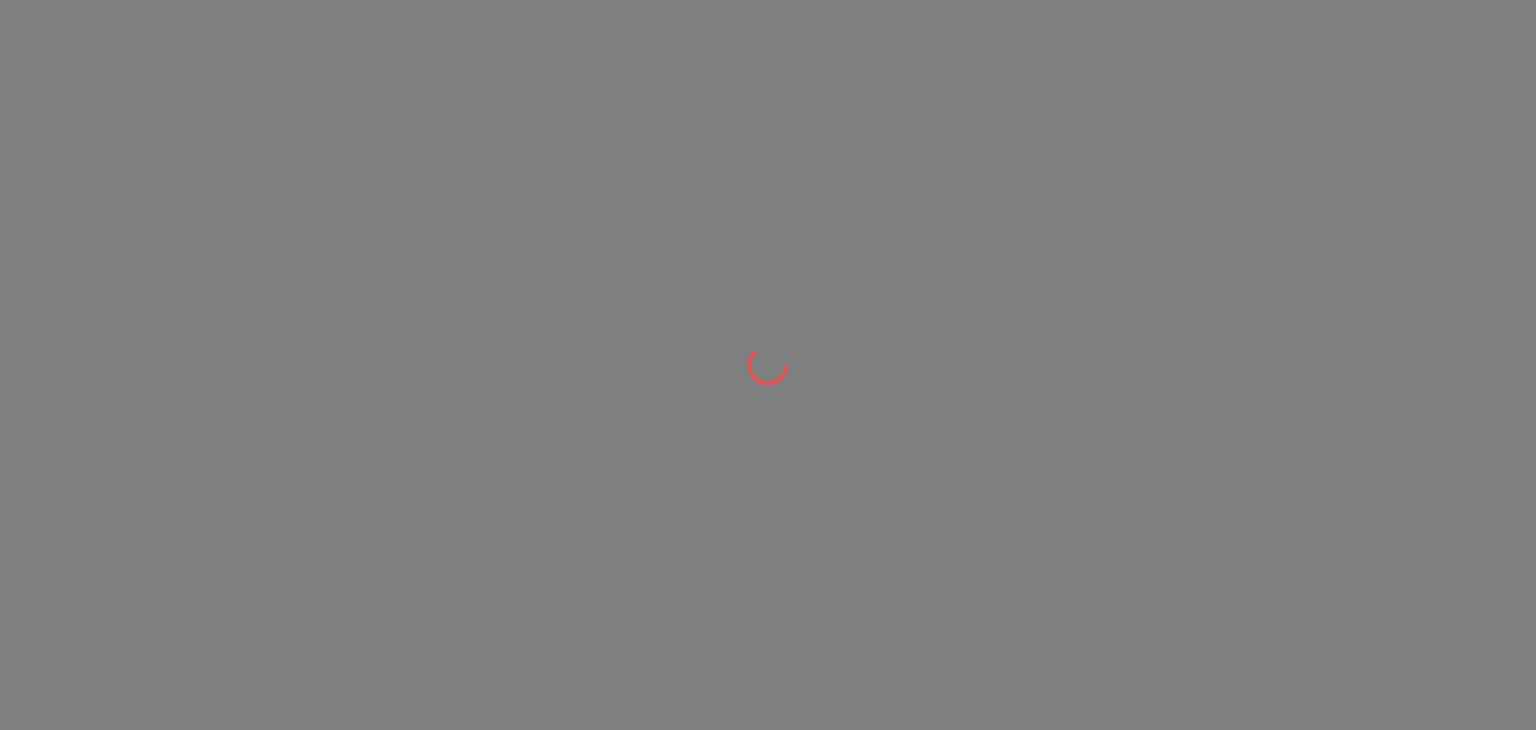 scroll, scrollTop: 0, scrollLeft: 0, axis: both 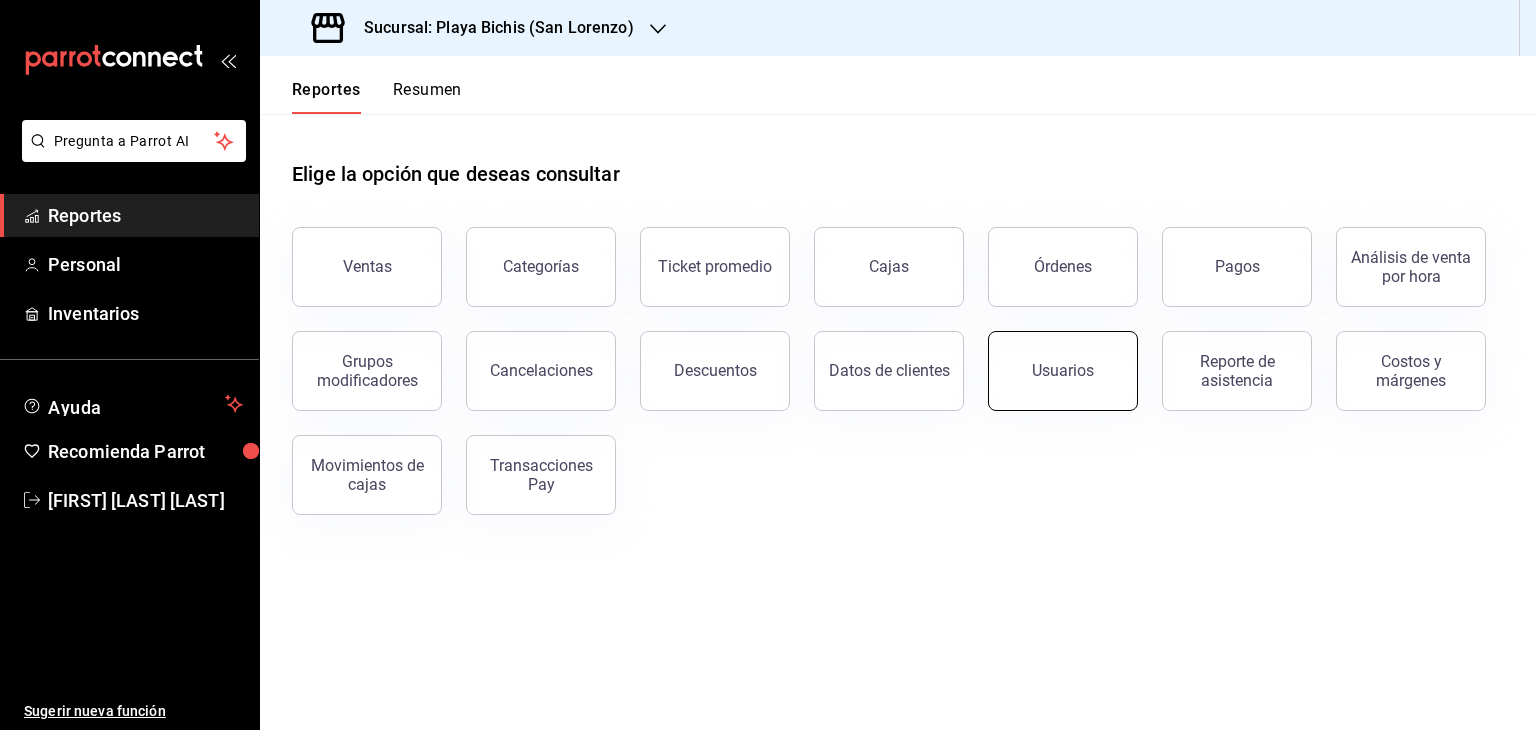 click on "Usuarios" at bounding box center (1063, 371) 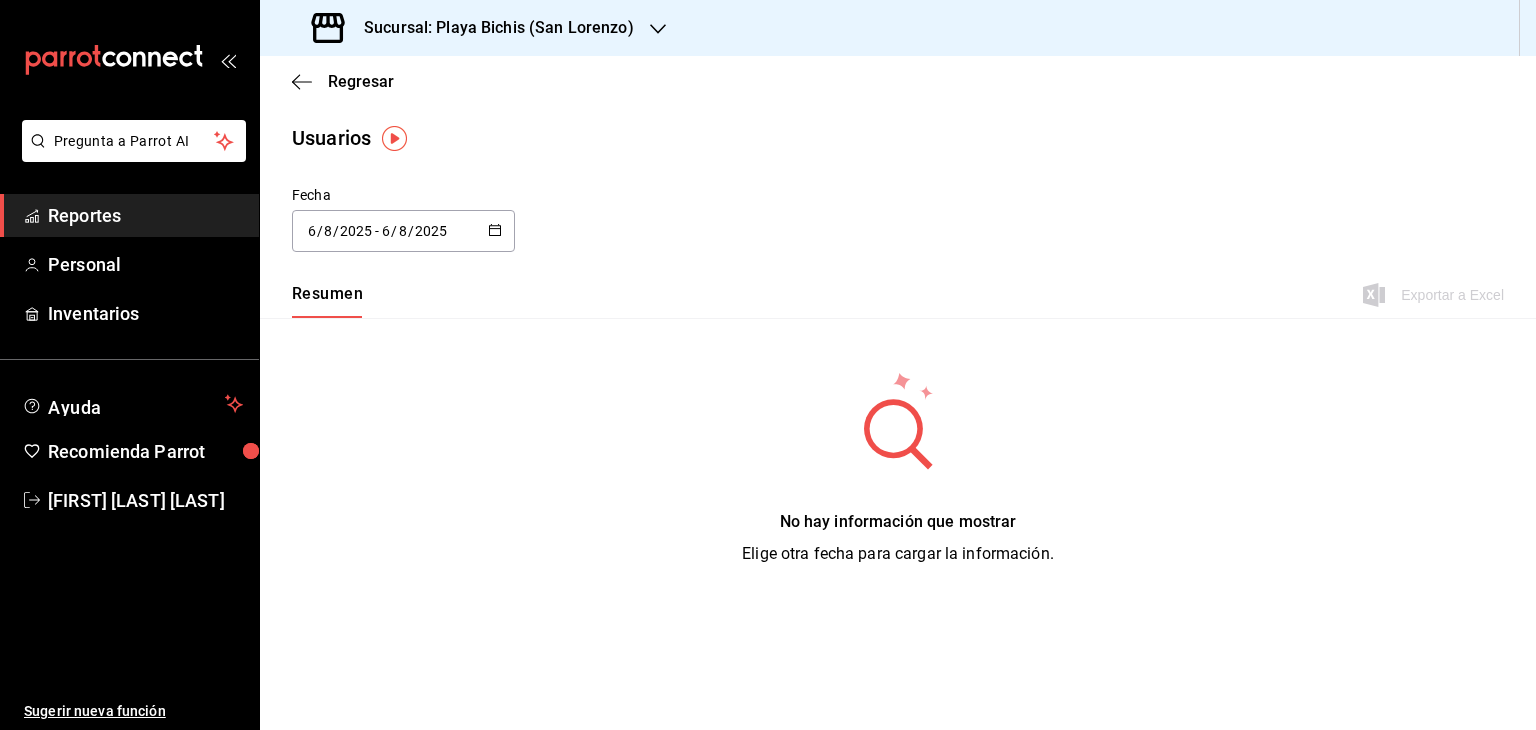 click 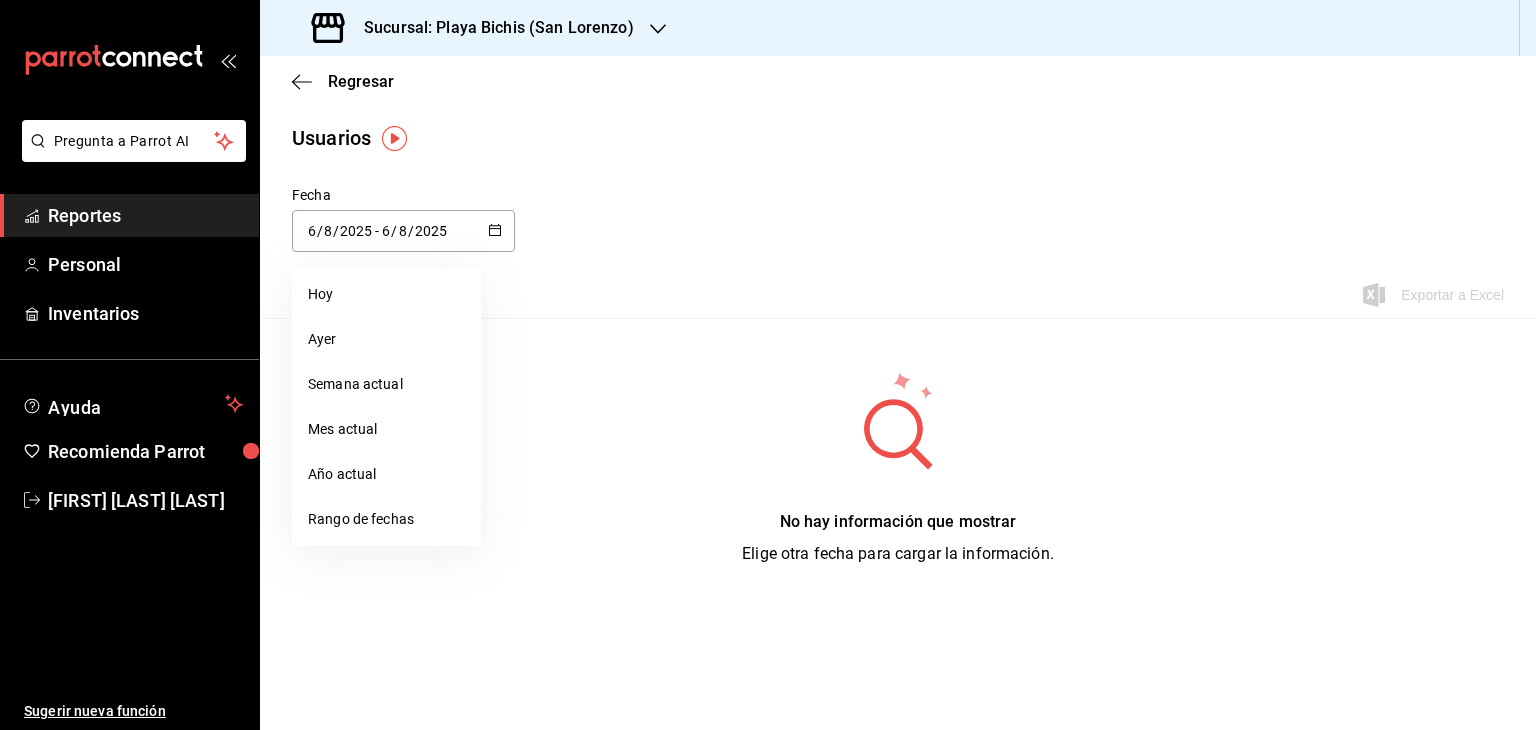 click 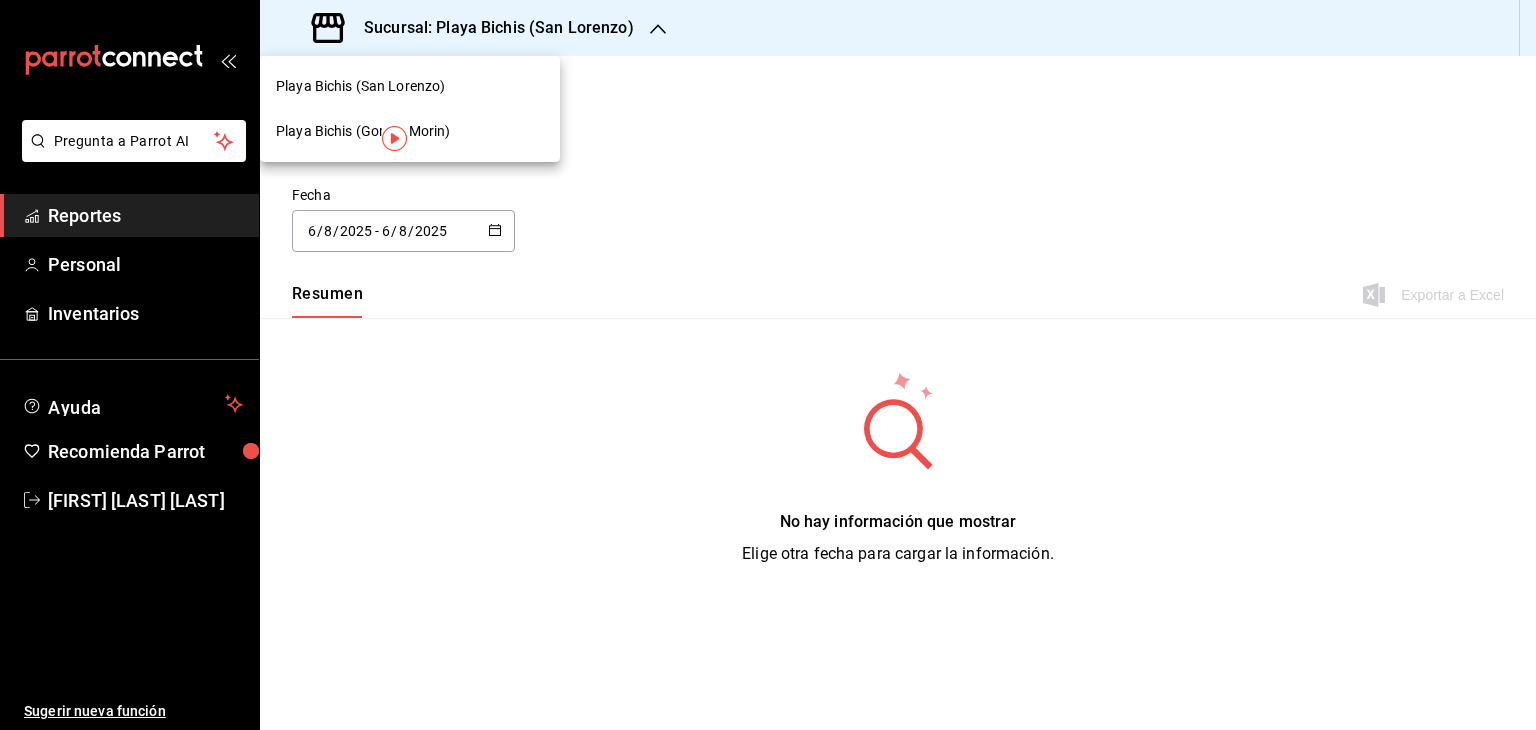 click on "Playa Bichis (Gomez Morin)" at bounding box center (410, 131) 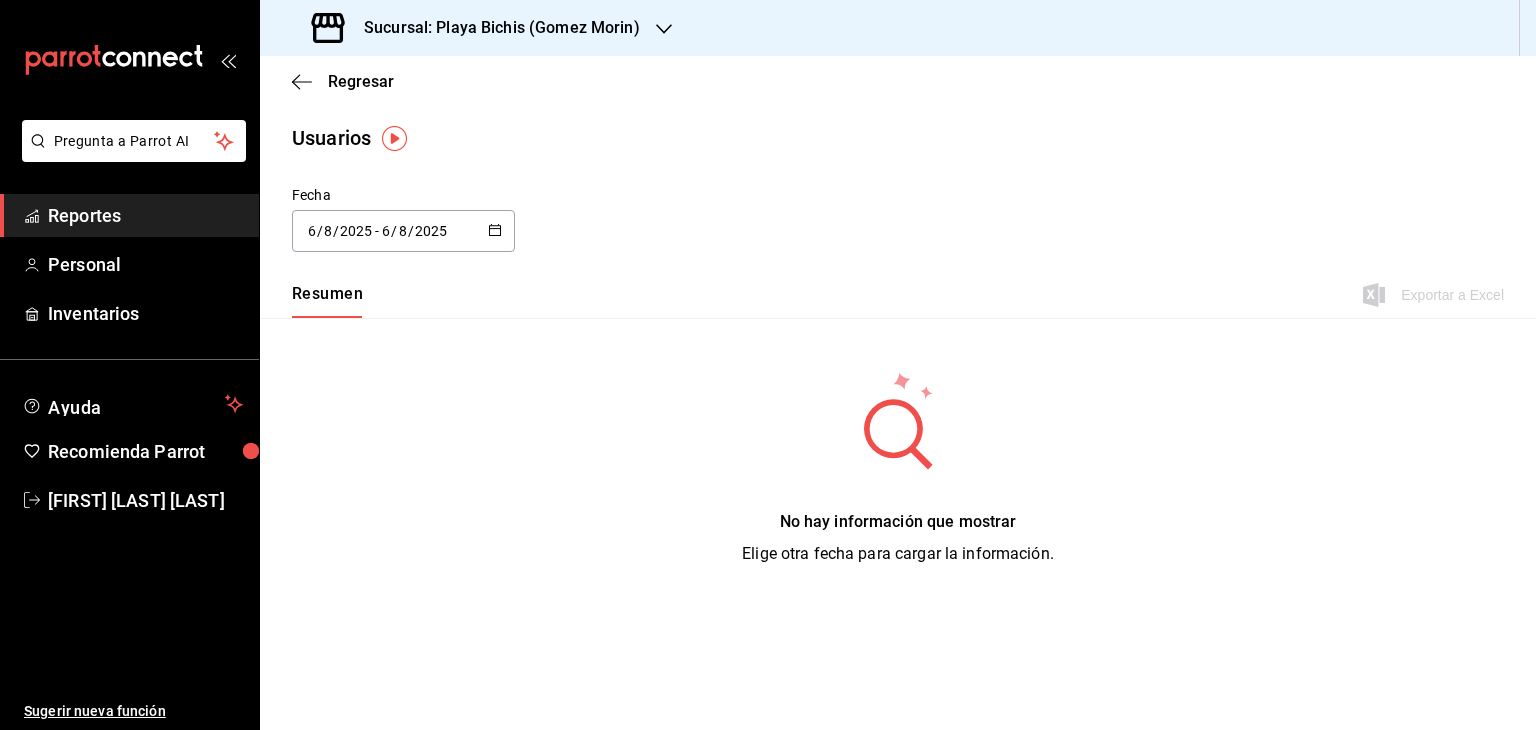 click 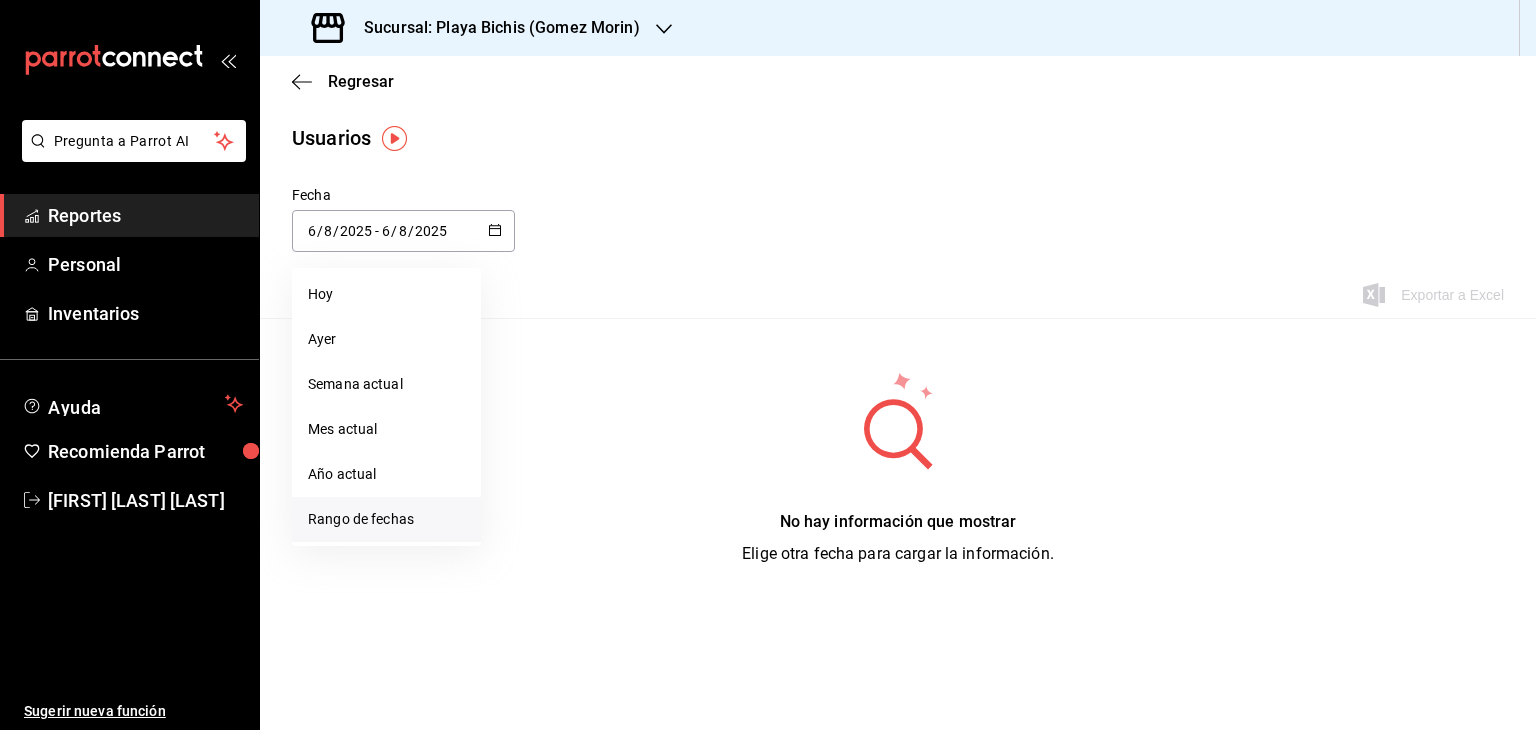 click on "Rango de fechas" at bounding box center [386, 519] 